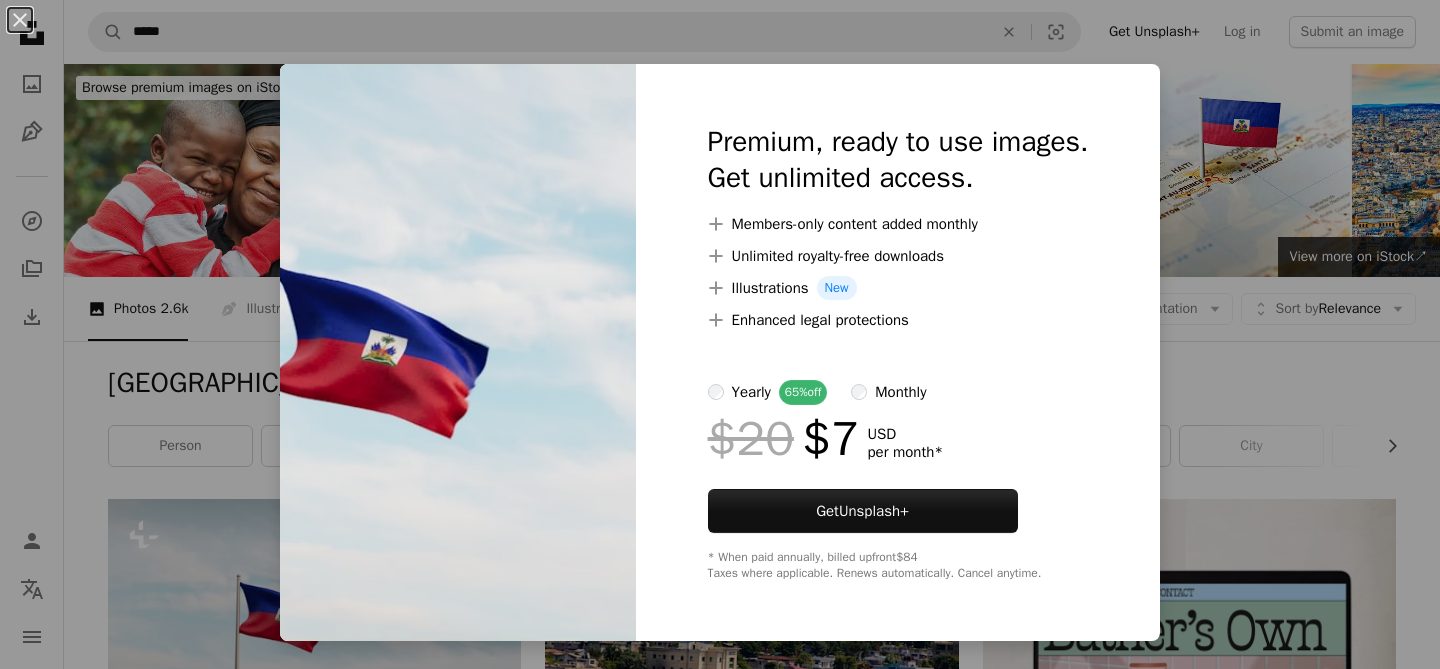 scroll, scrollTop: 362, scrollLeft: 0, axis: vertical 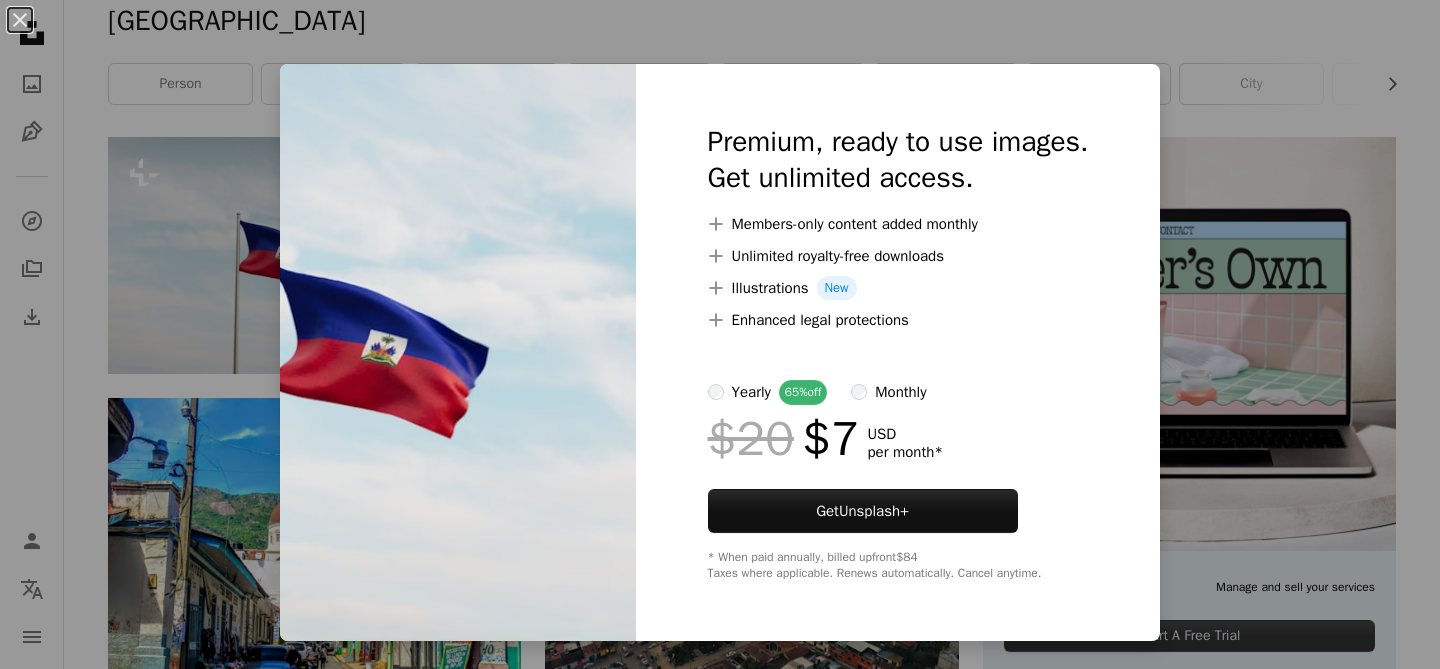 click on "An X shape Premium, ready to use images. Get unlimited access. A plus sign Members-only content added monthly A plus sign Unlimited royalty-free downloads A plus sign Illustrations  New A plus sign Enhanced legal protections yearly 65%  off monthly $20   $7 USD per month * Get  Unsplash+ * When paid annually, billed upfront  $84 Taxes where applicable. Renews automatically. Cancel anytime." at bounding box center (720, 334) 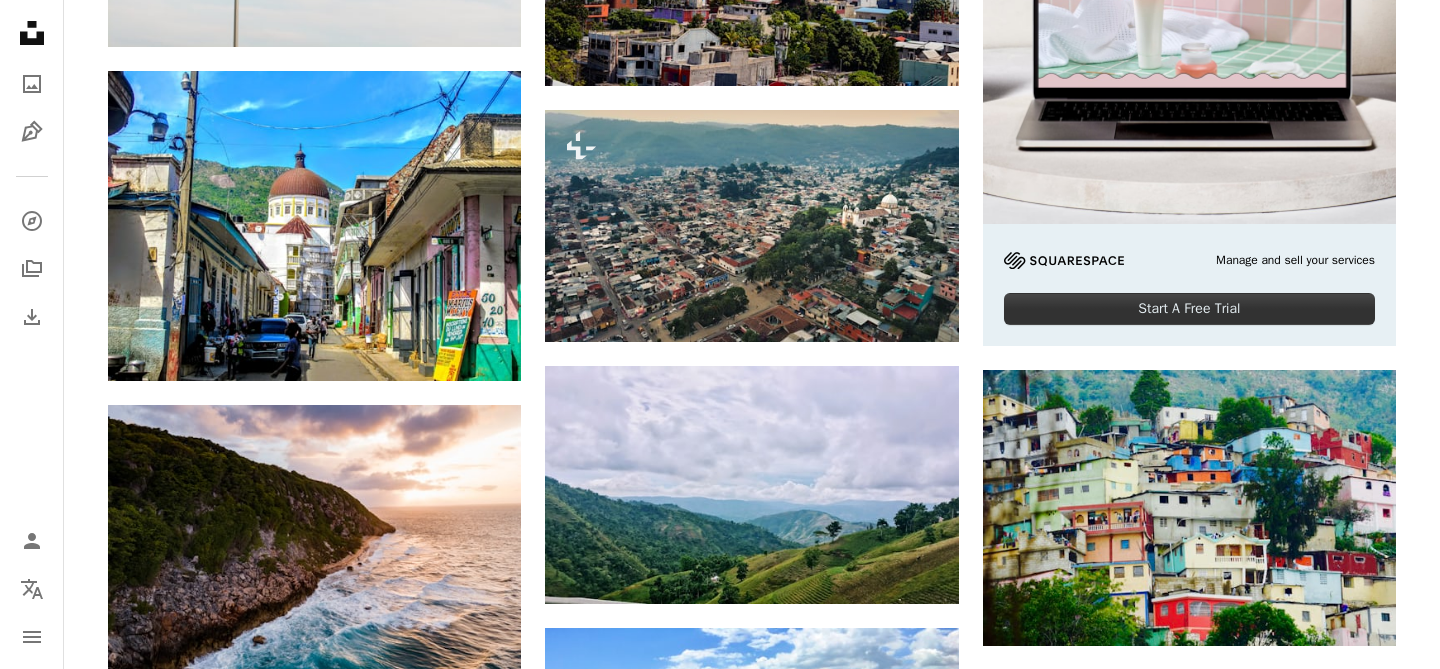 scroll, scrollTop: 691, scrollLeft: 0, axis: vertical 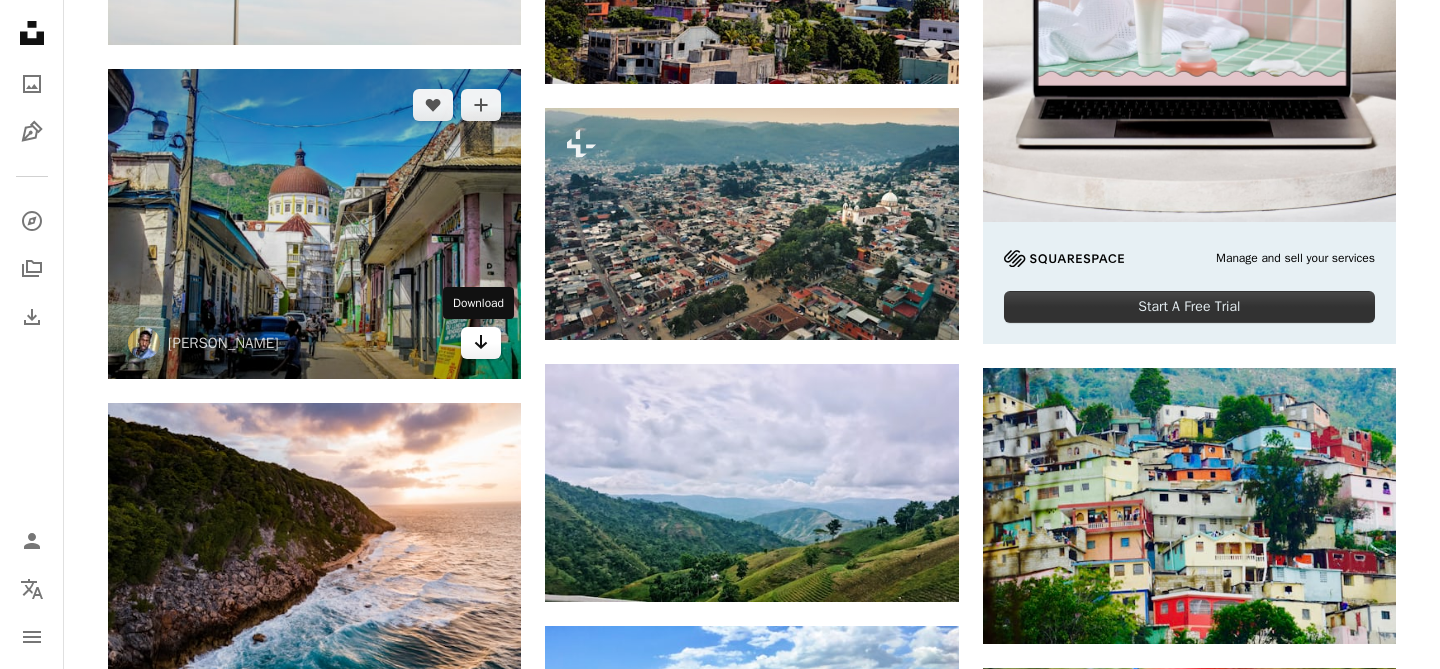 click 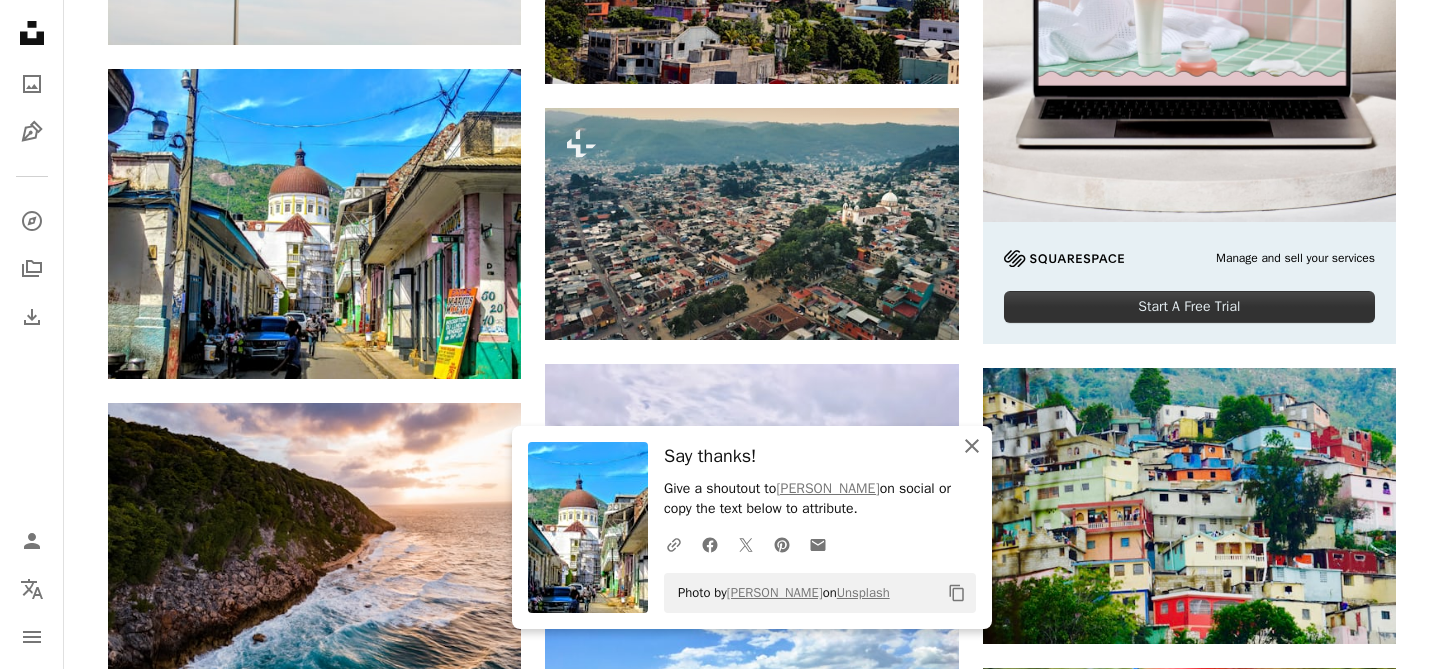 click on "An X shape" 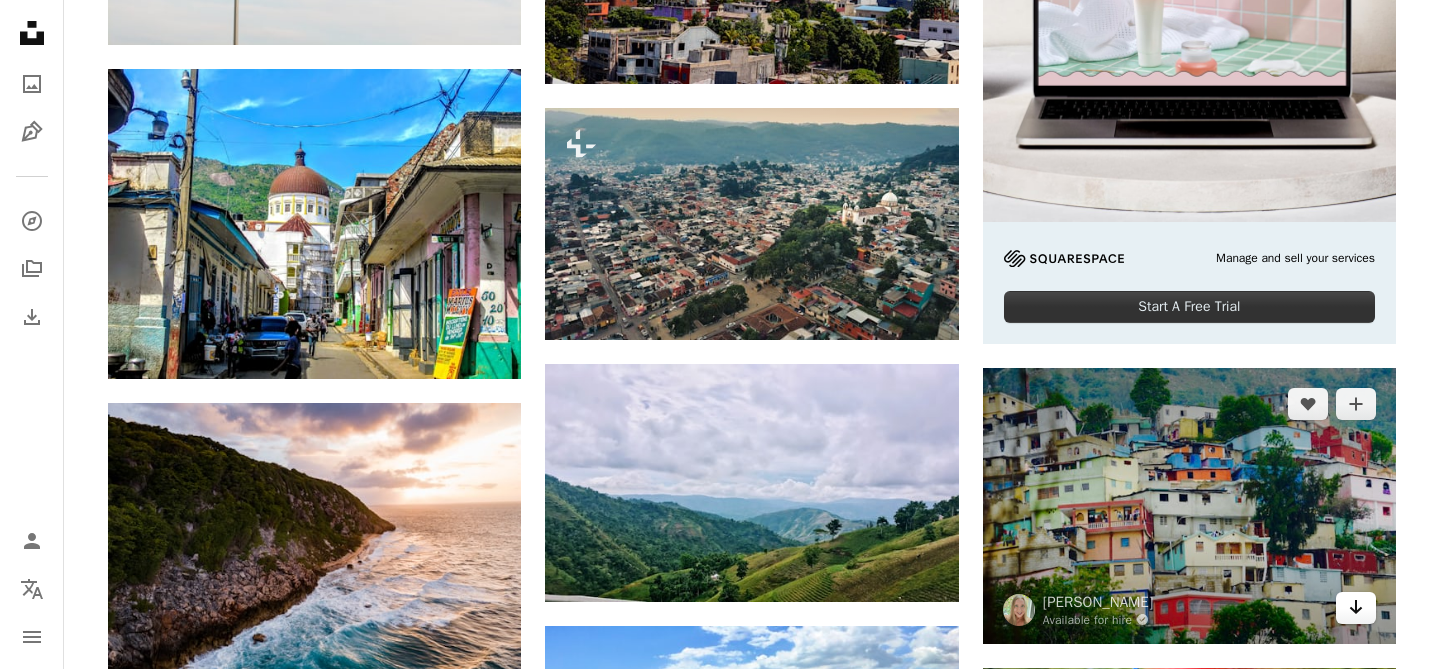 click on "Arrow pointing down" 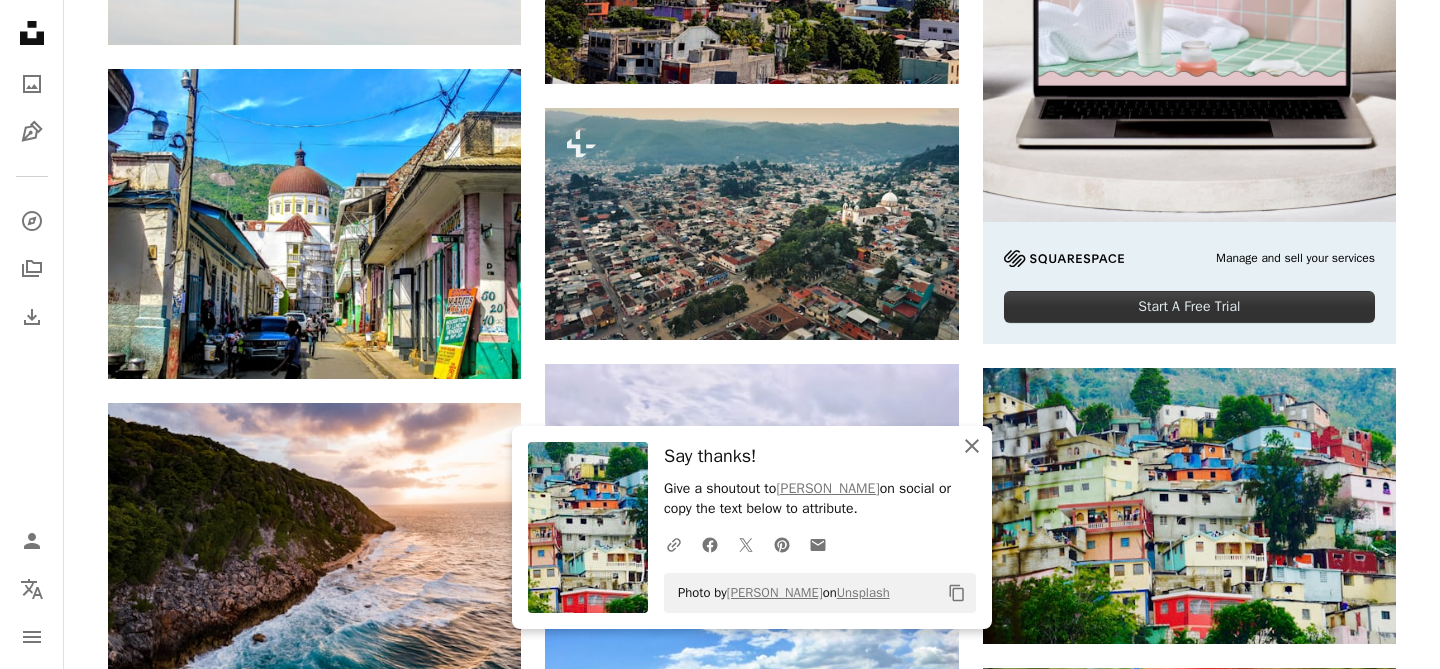 click on "An X shape" 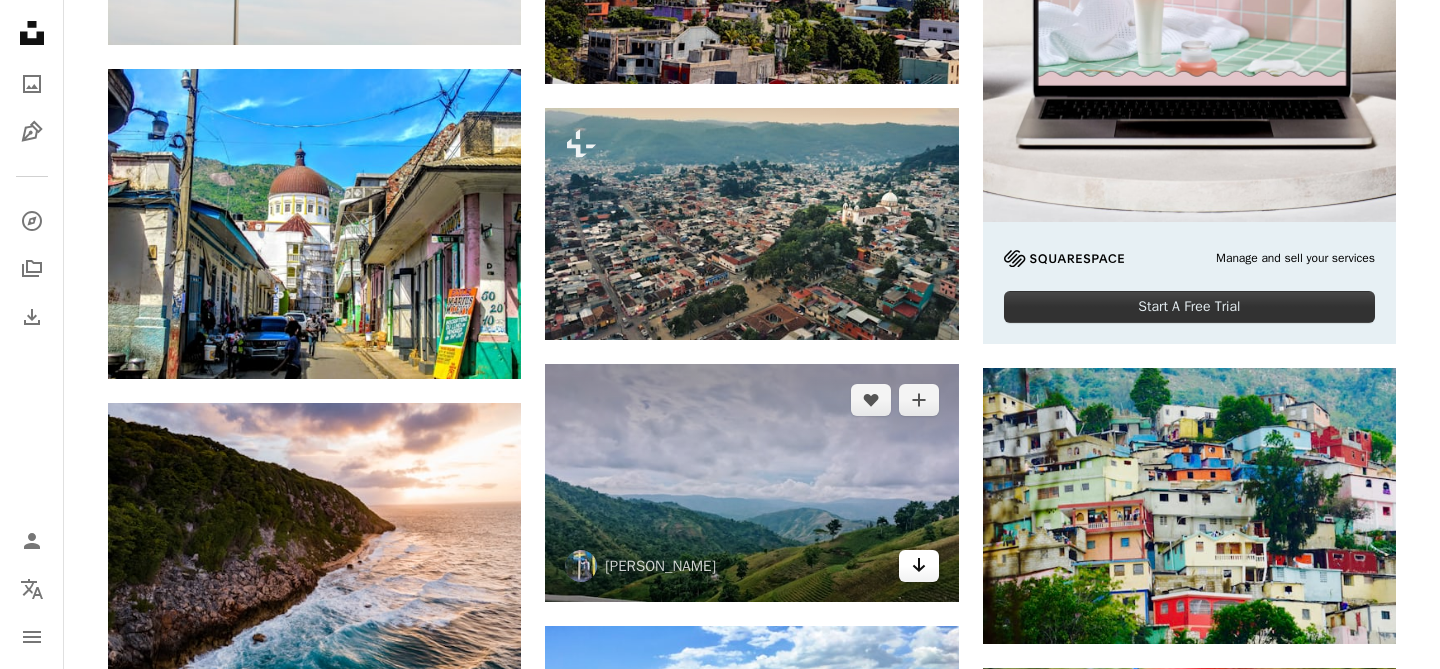 click on "Arrow pointing down" 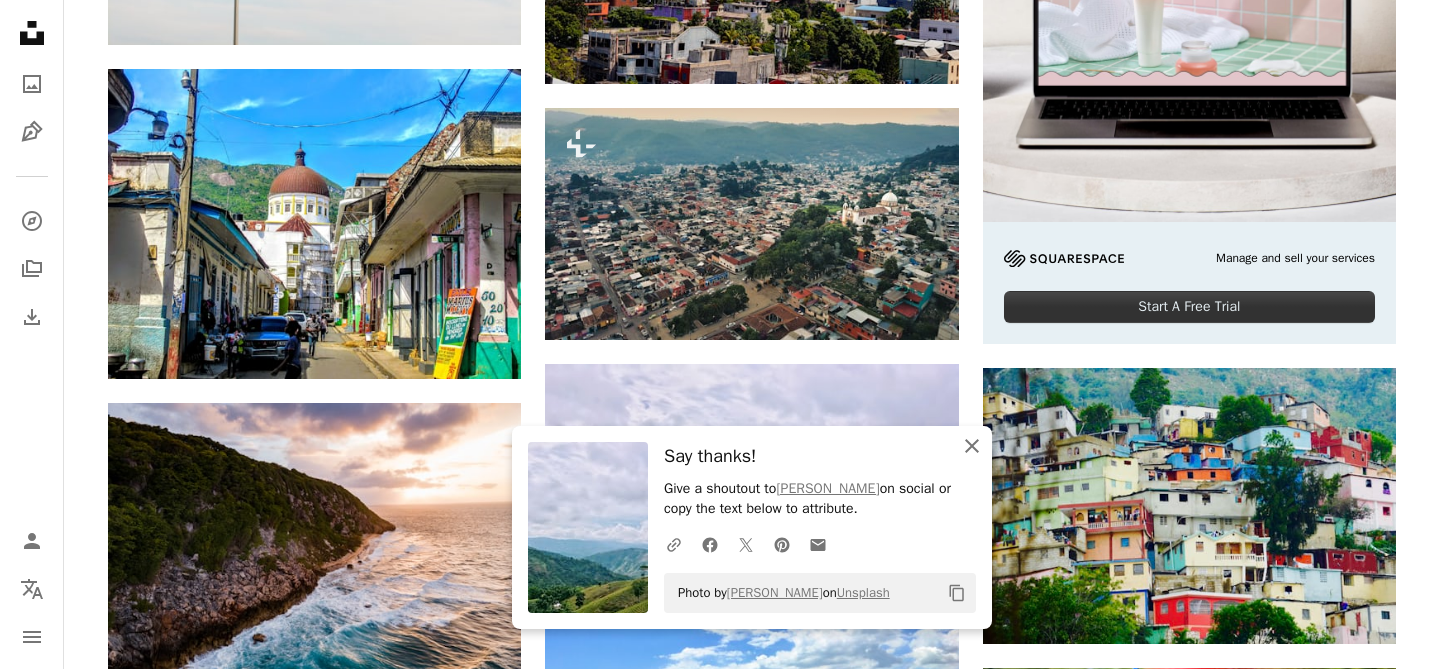 click on "An X shape" 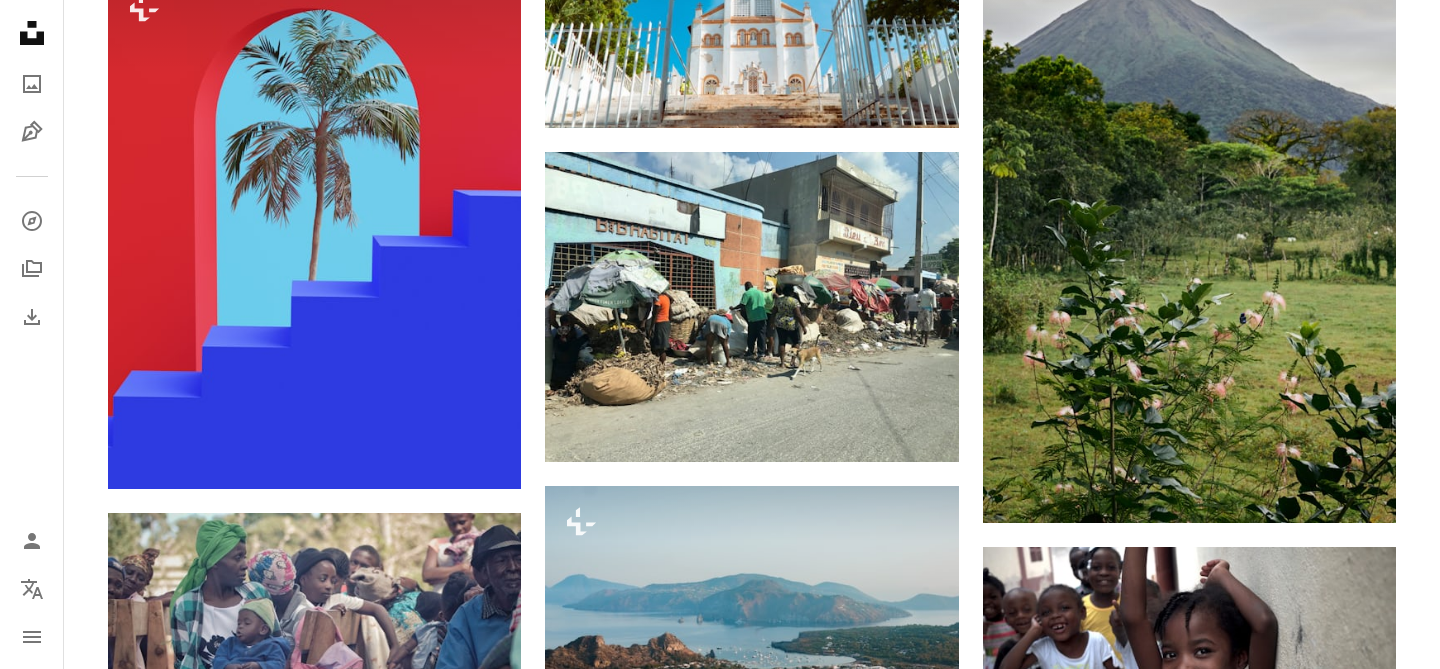 scroll, scrollTop: 1751, scrollLeft: 0, axis: vertical 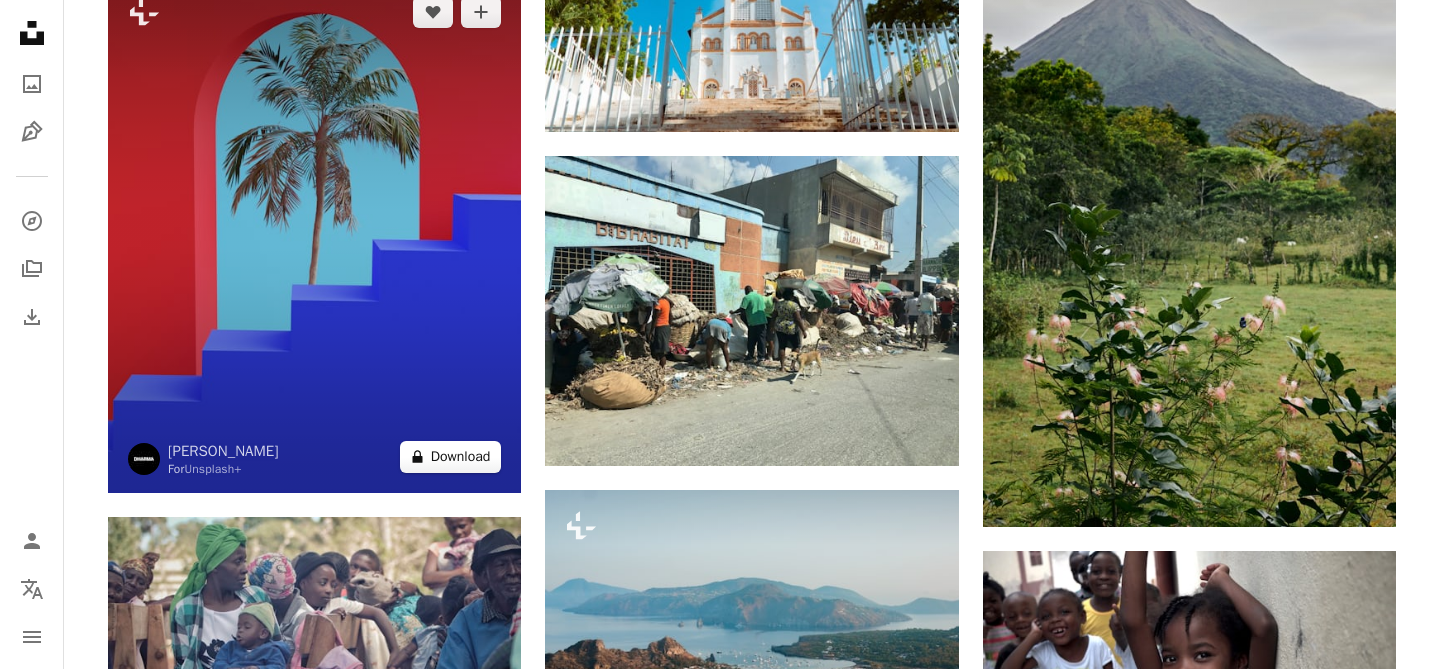 click on "A lock Download" at bounding box center (451, 457) 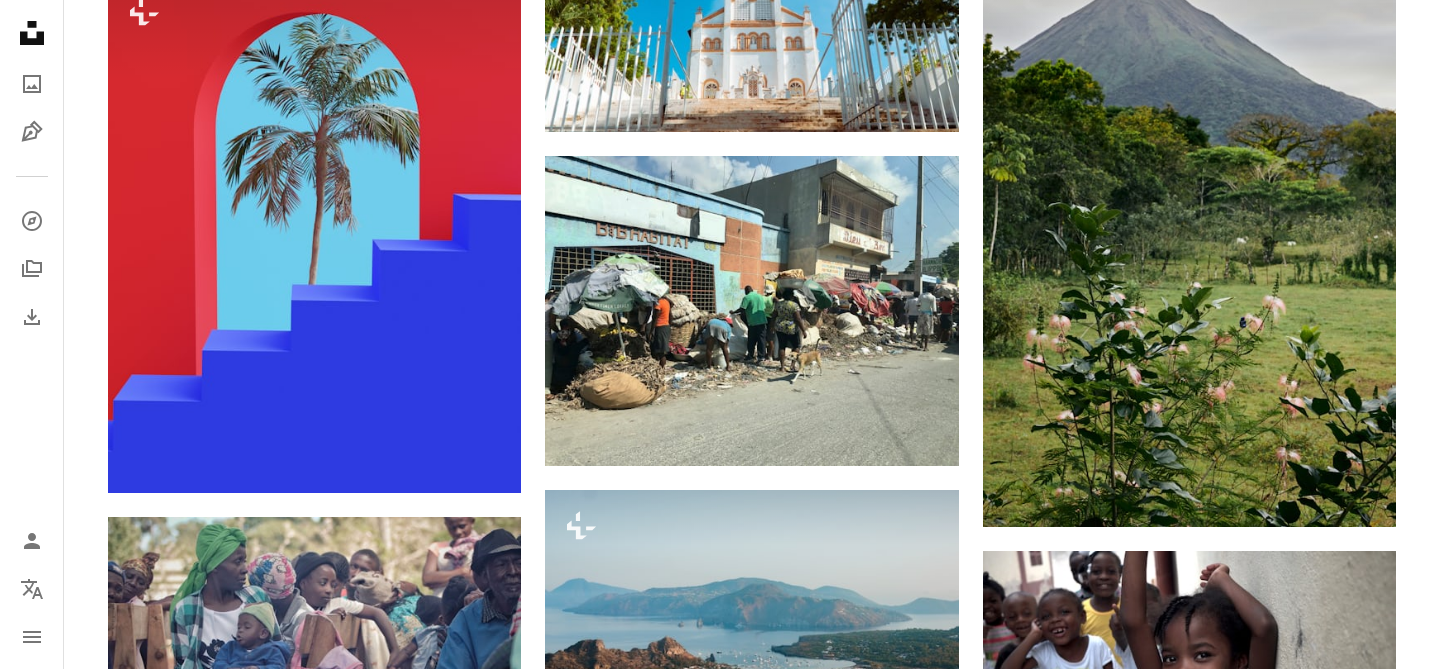 click on "An X shape Premium, ready to use images. Get unlimited access. A plus sign Members-only content added monthly A plus sign Unlimited royalty-free downloads A plus sign Illustrations  New A plus sign Enhanced legal protections yearly 65%  off monthly $20   $7 USD per month * Get  Unsplash+ * When paid annually, billed upfront  $84 Taxes where applicable. Renews automatically. Cancel anytime." at bounding box center (720, 3012) 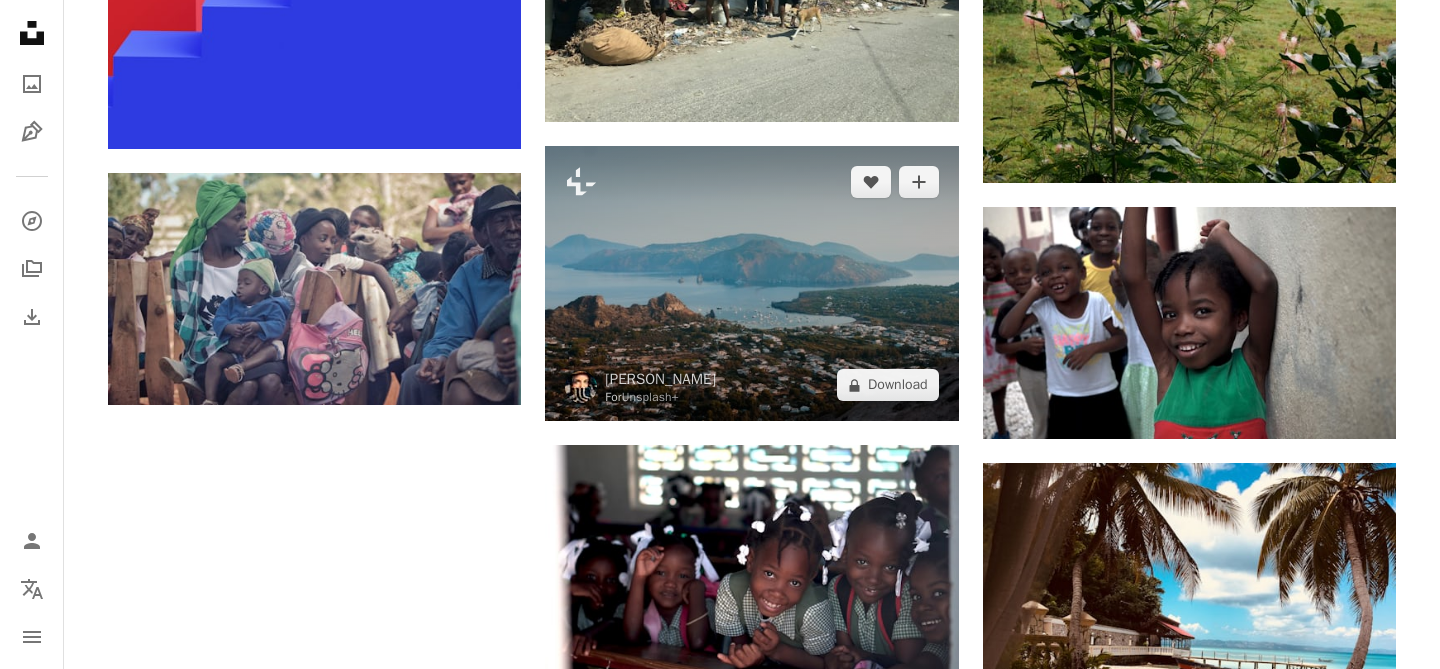 scroll, scrollTop: 2101, scrollLeft: 0, axis: vertical 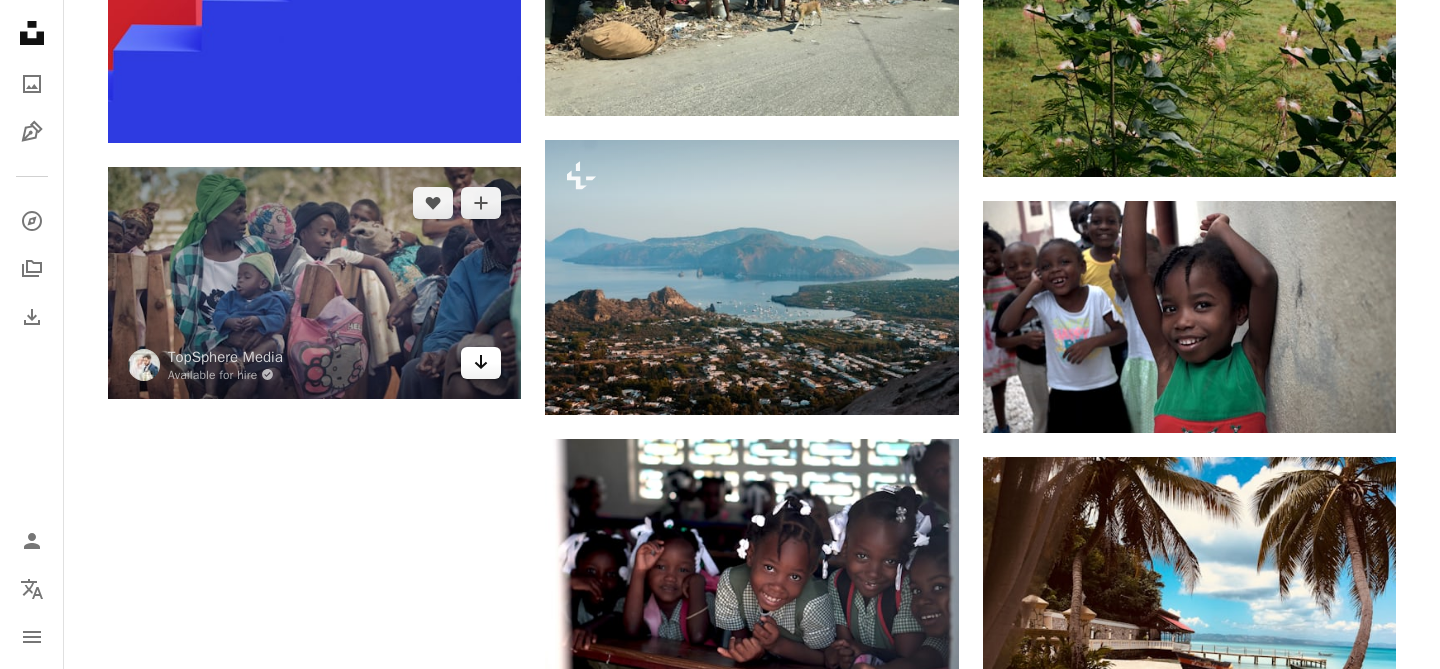 click 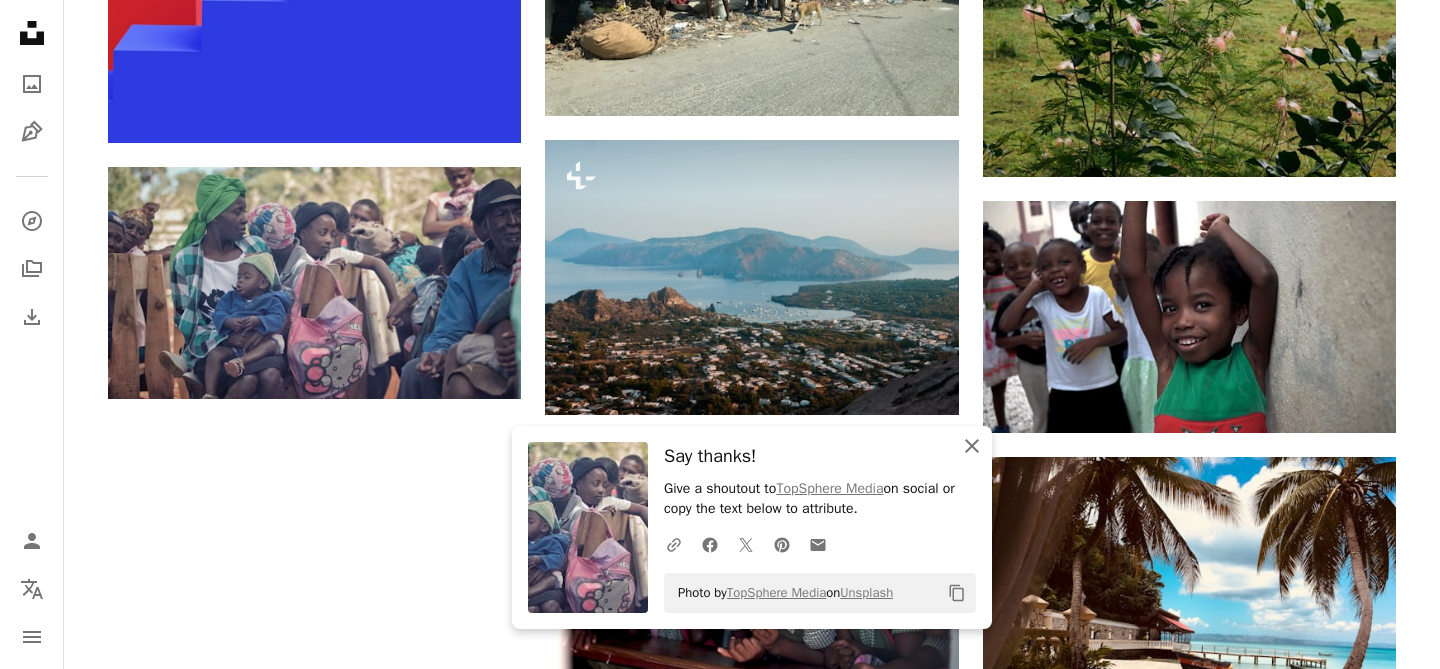 click 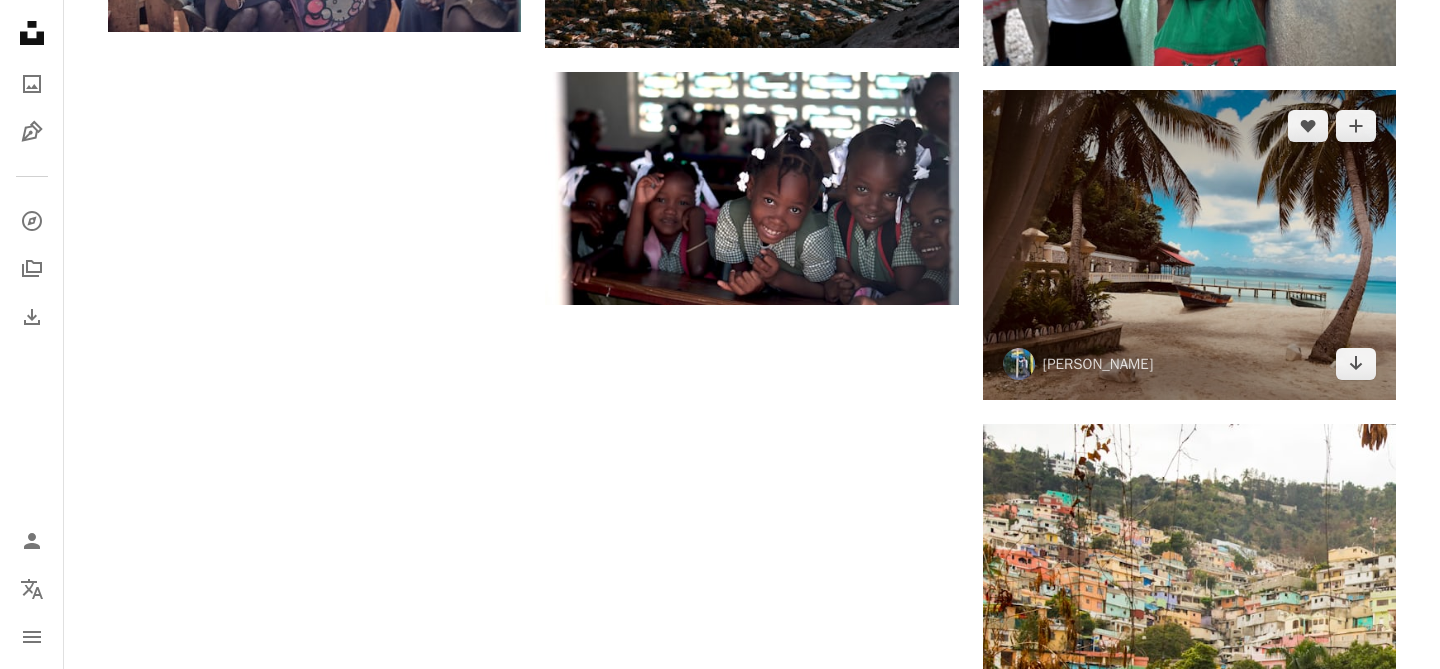 scroll, scrollTop: 2471, scrollLeft: 0, axis: vertical 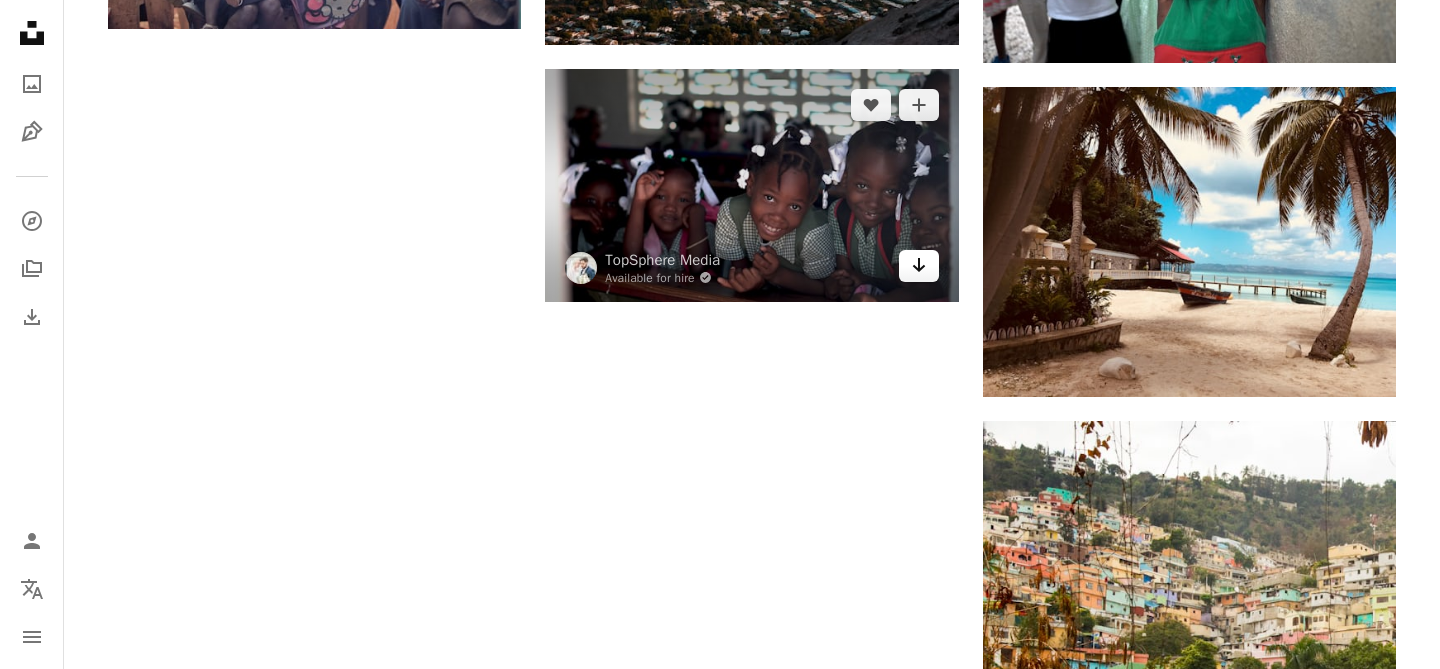 click on "Arrow pointing down" 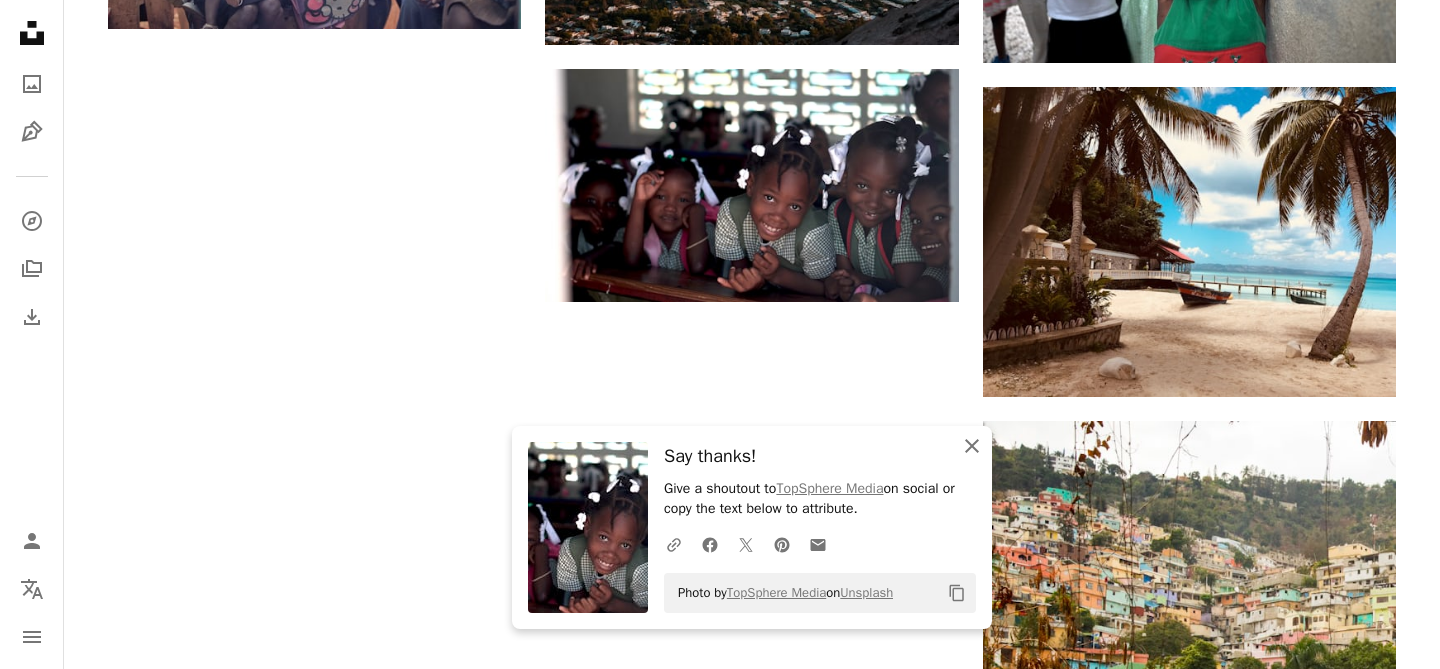 click on "An X shape" 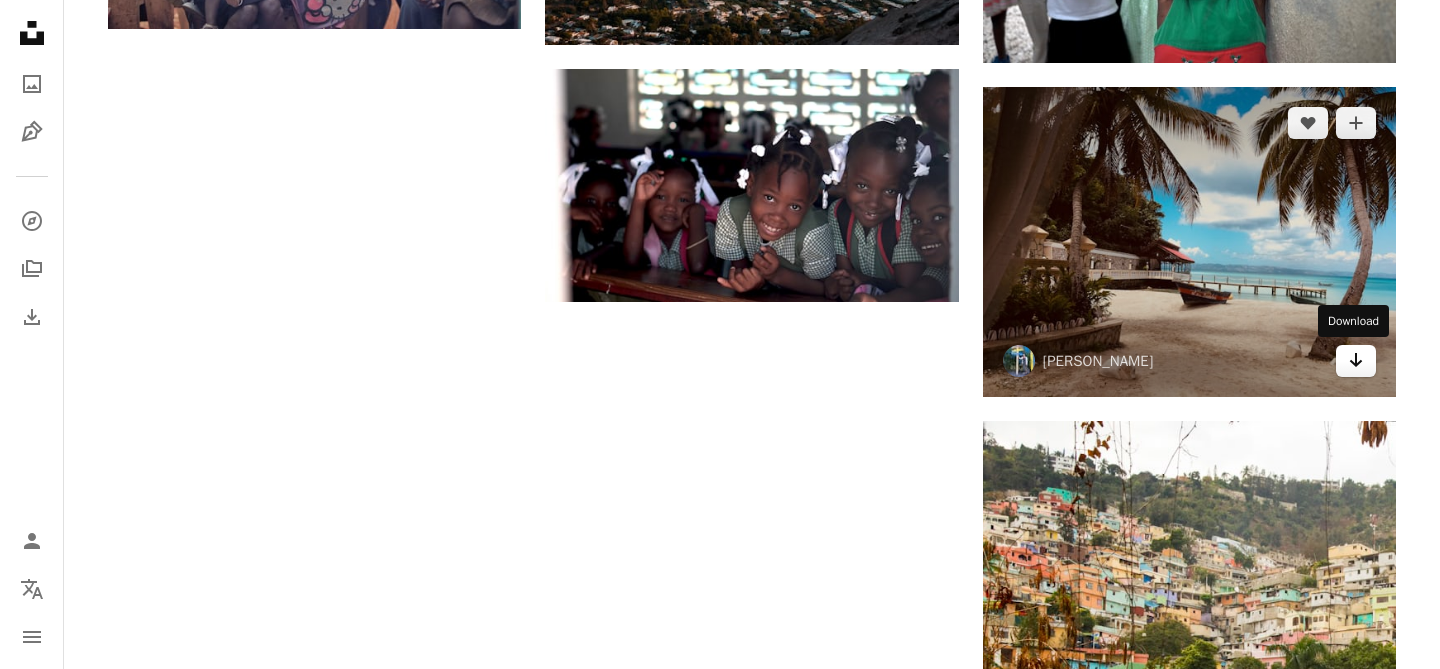 click 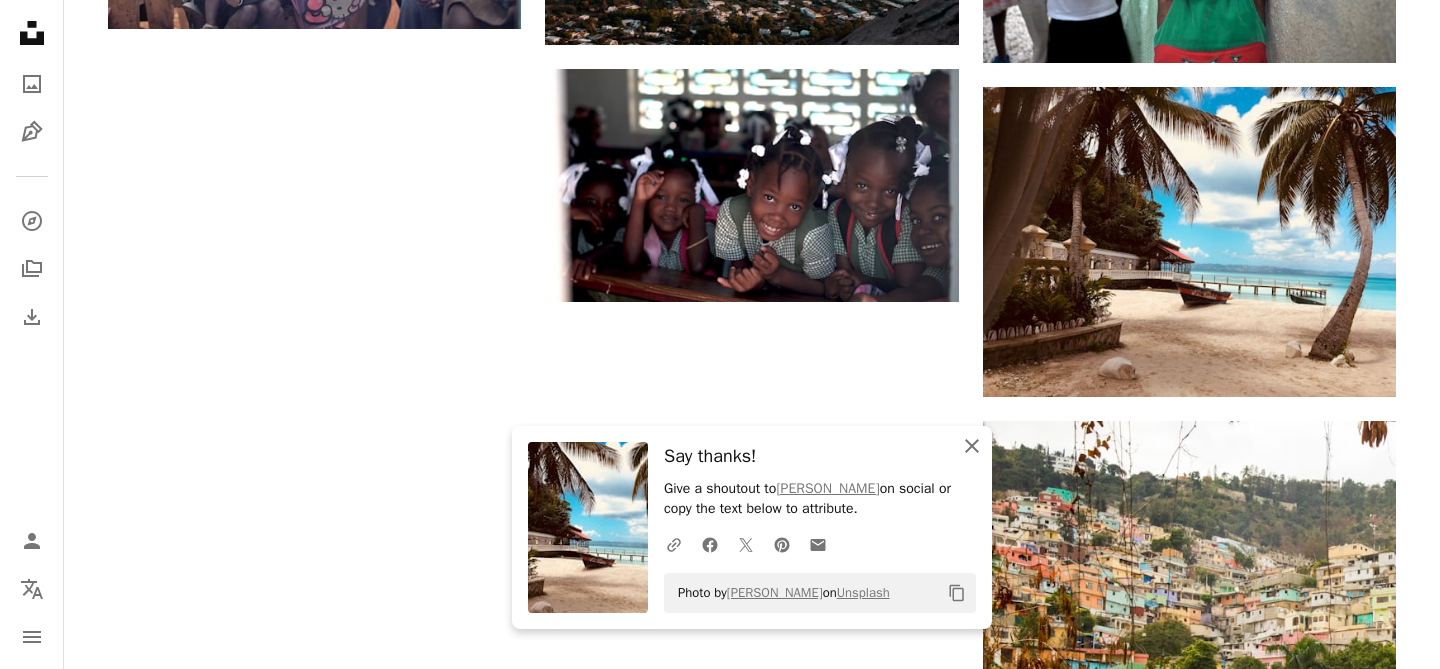 click 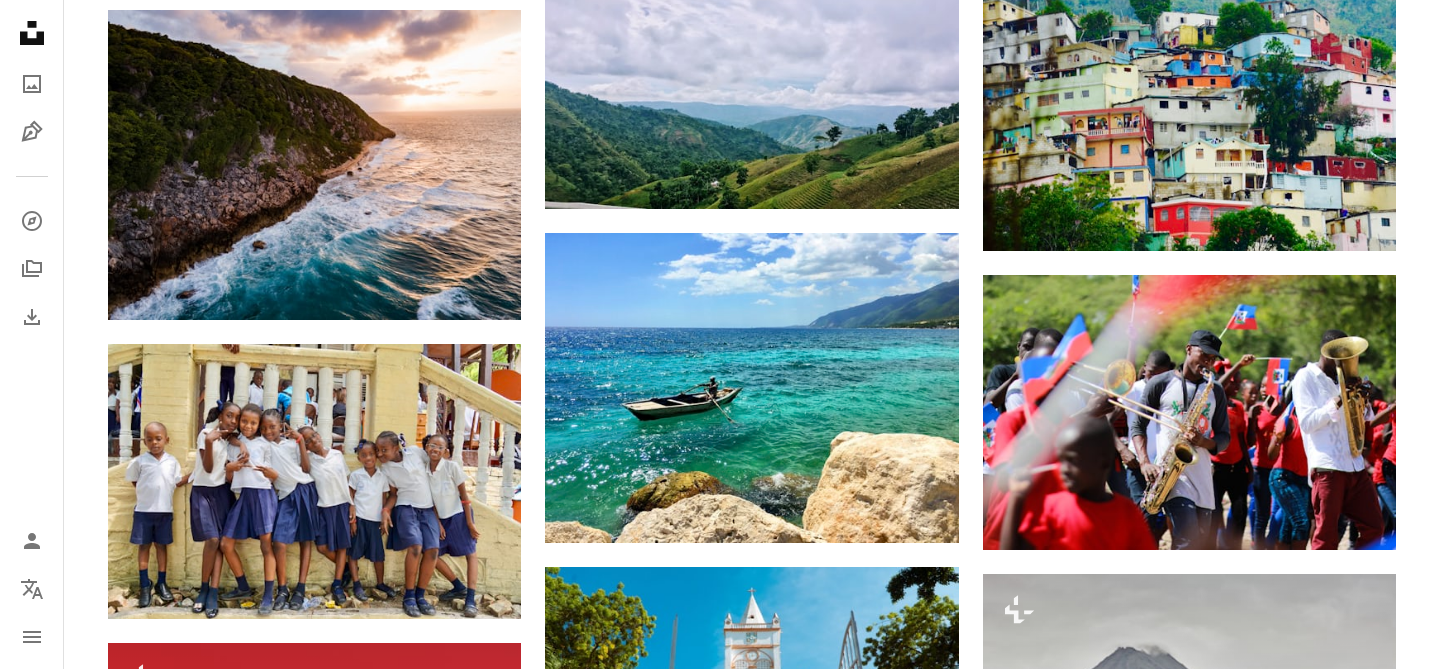 scroll, scrollTop: 1089, scrollLeft: 0, axis: vertical 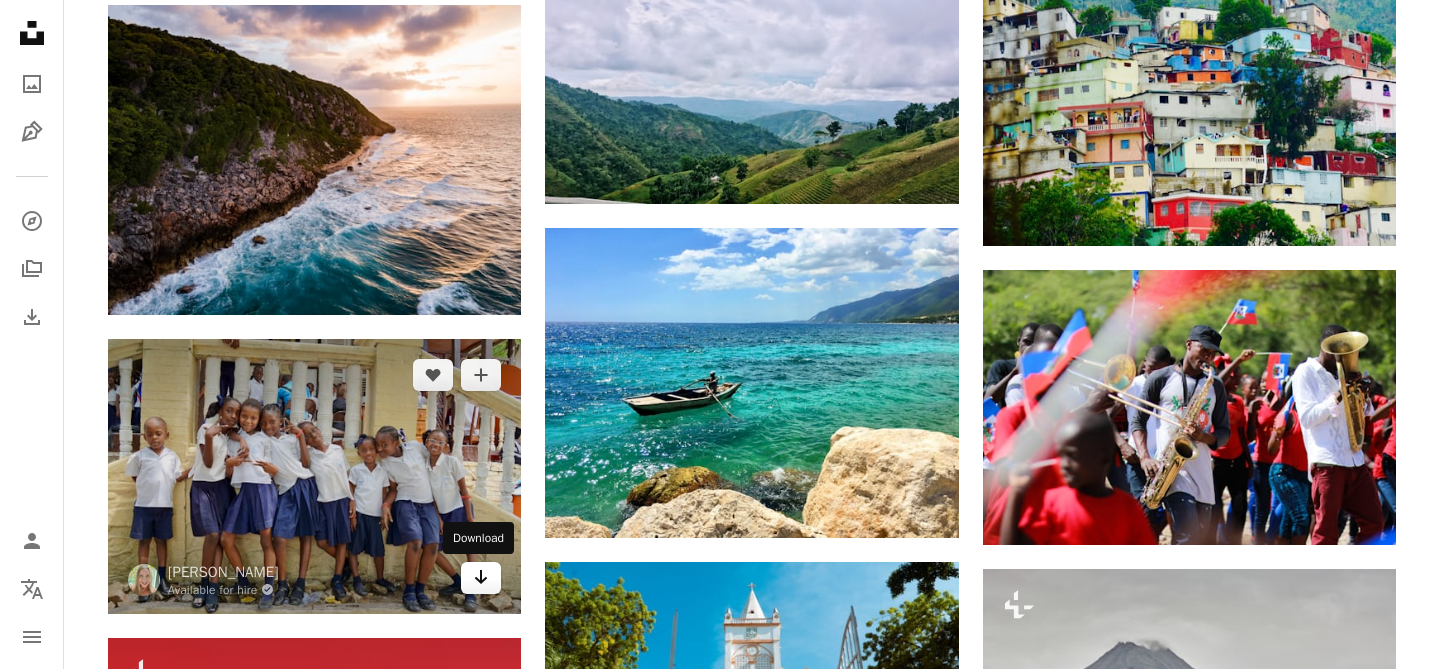 click 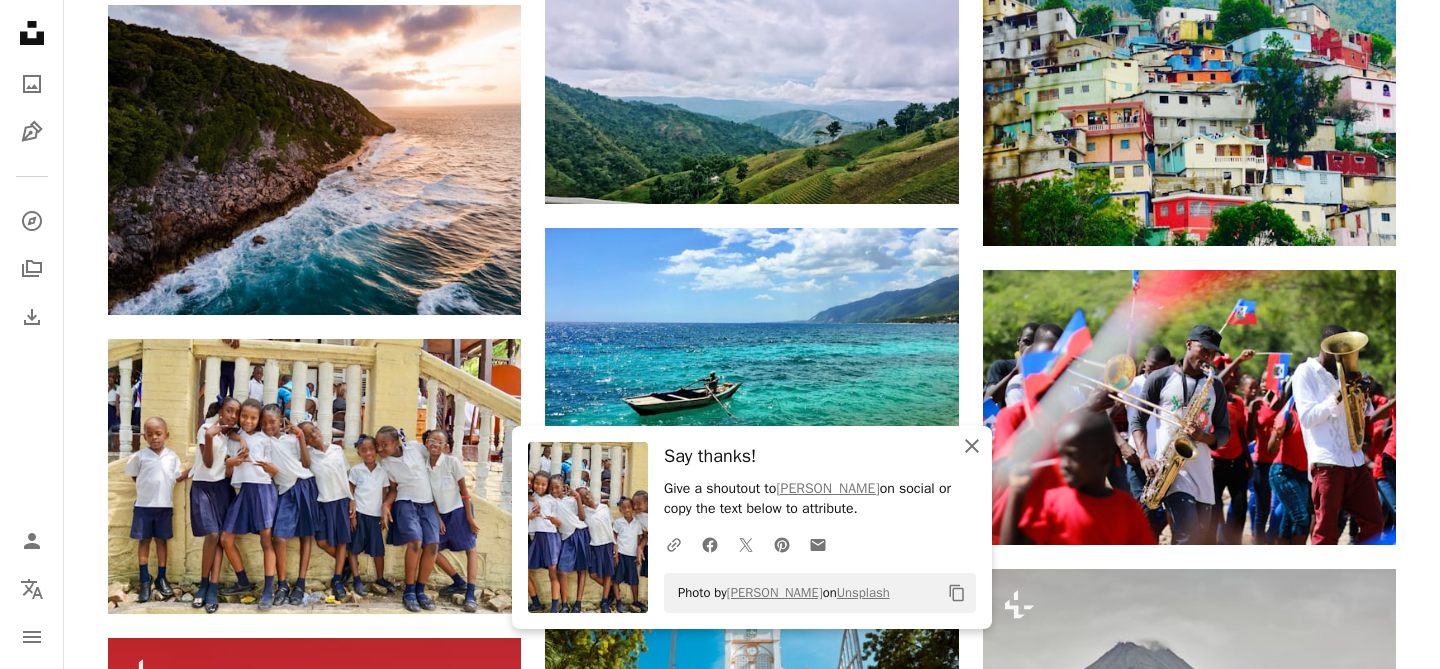 click on "An X shape" 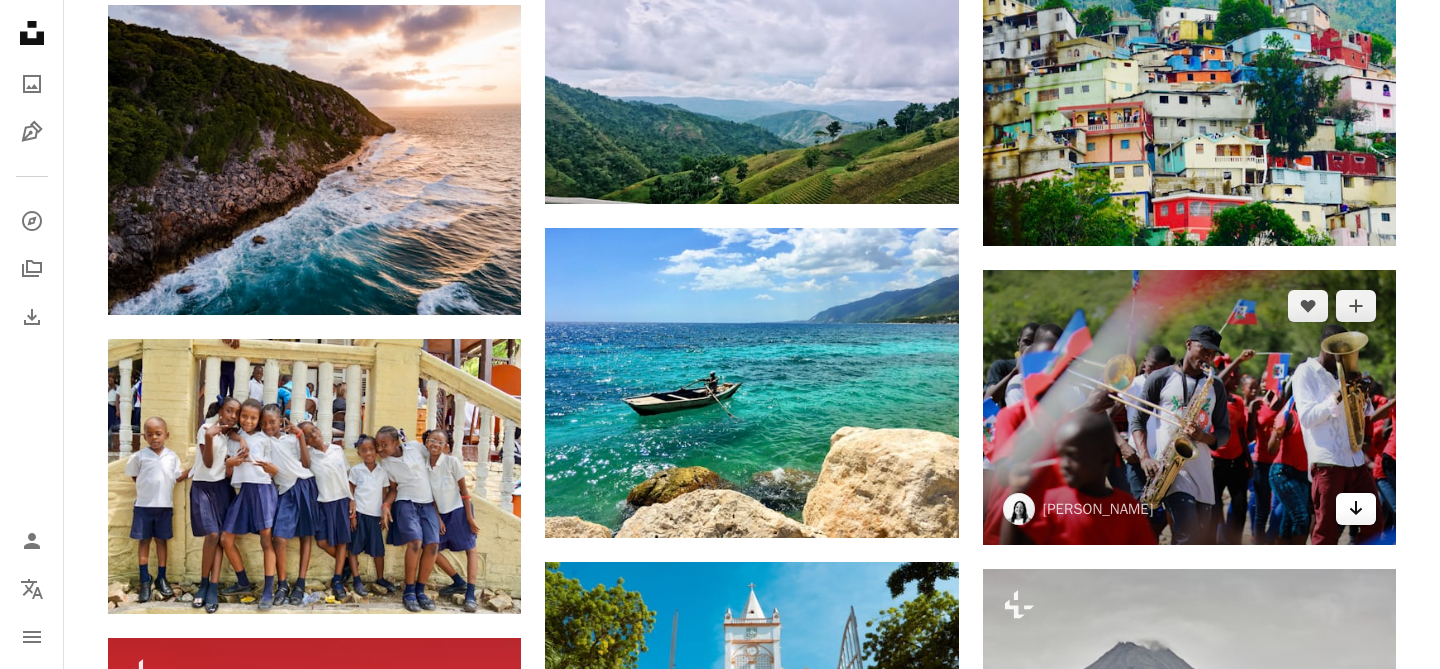 click 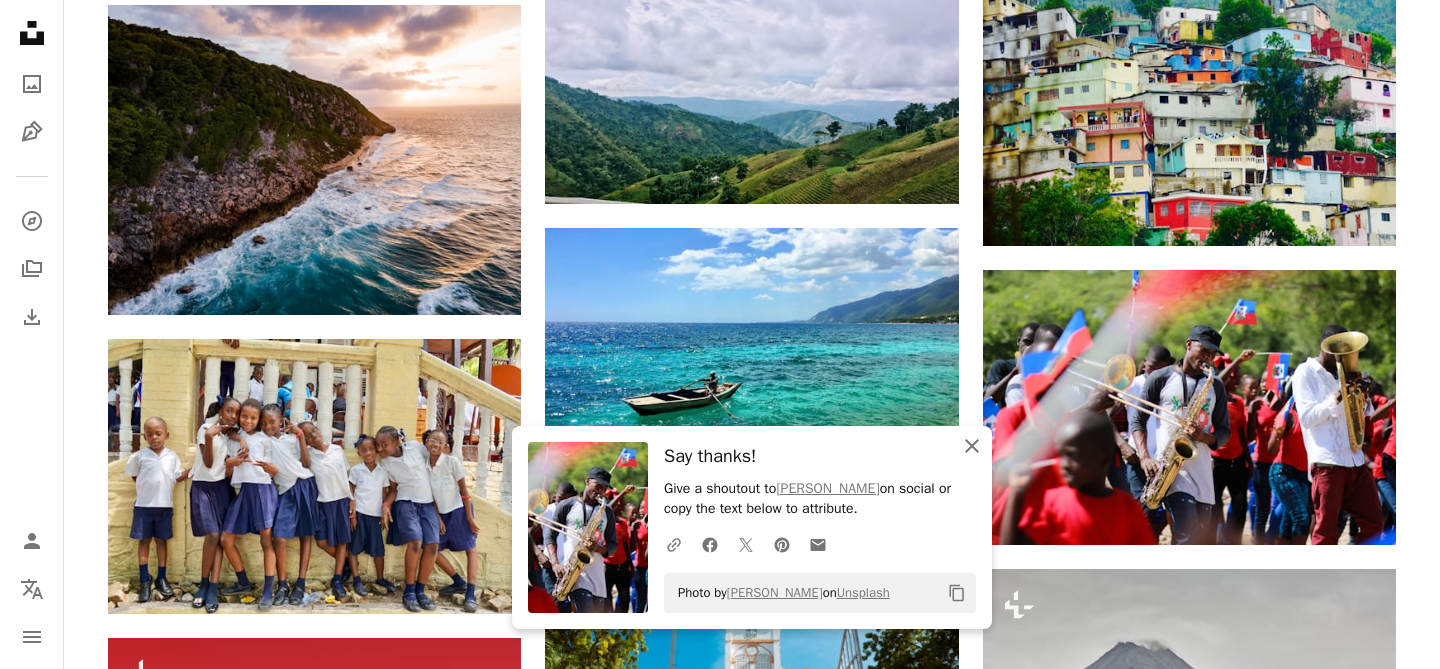 click 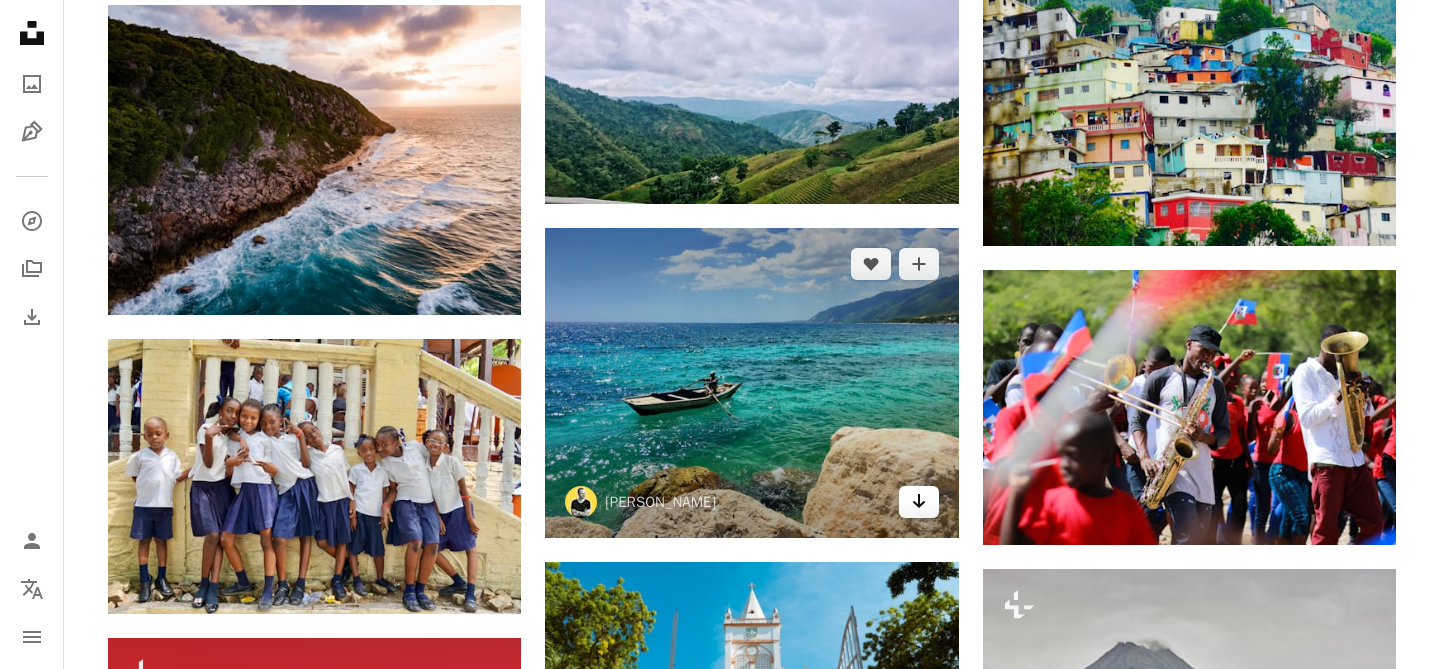 click on "Arrow pointing down" 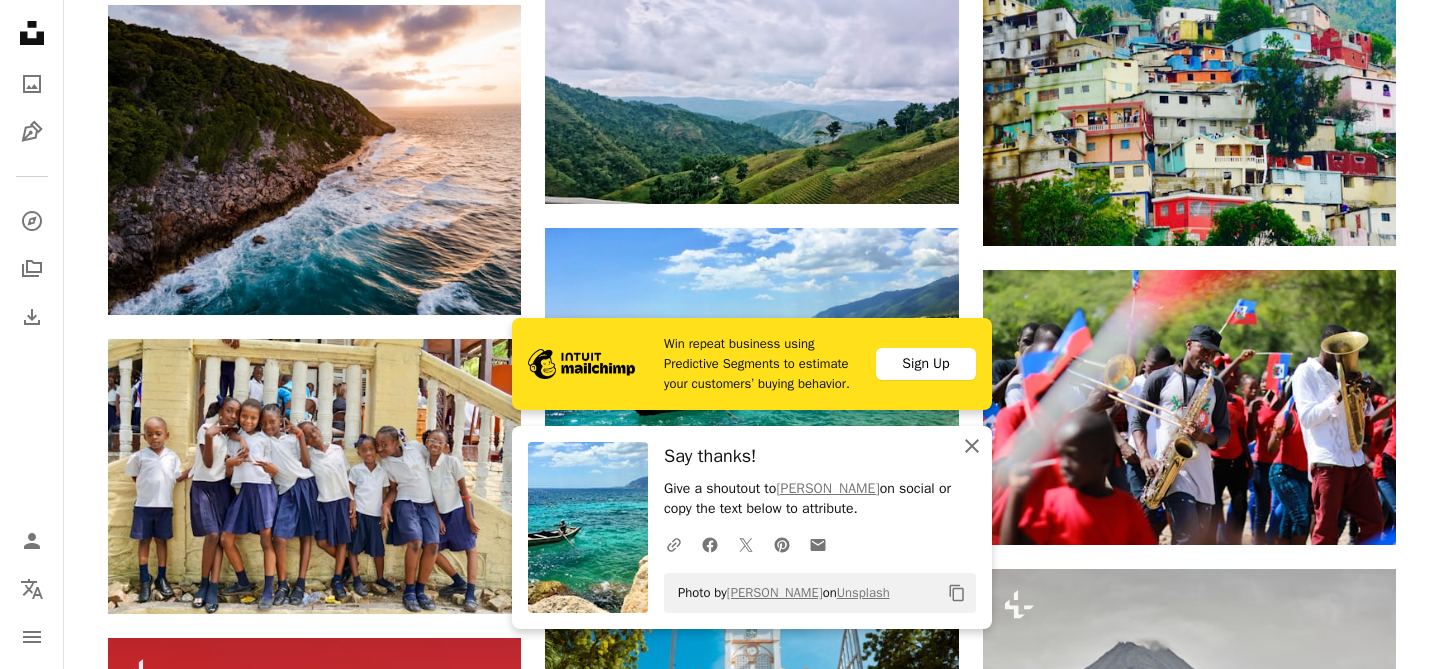 click 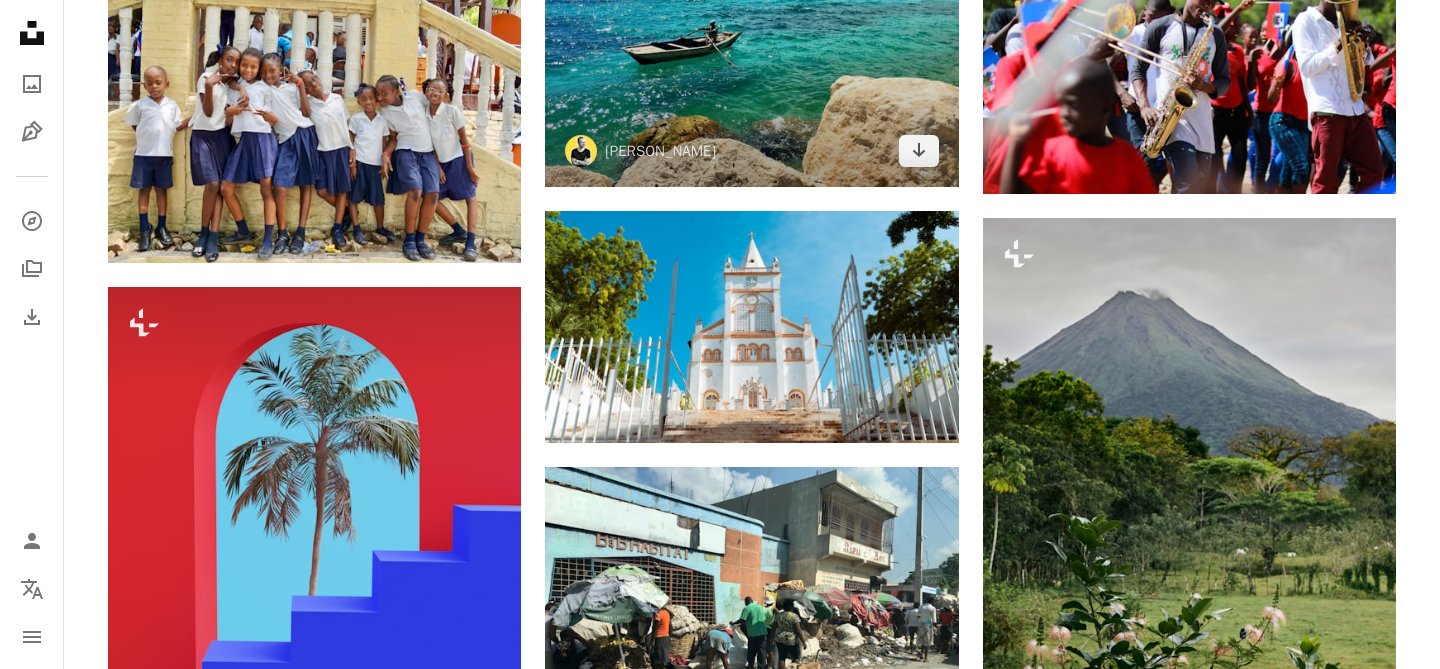 scroll, scrollTop: 1444, scrollLeft: 0, axis: vertical 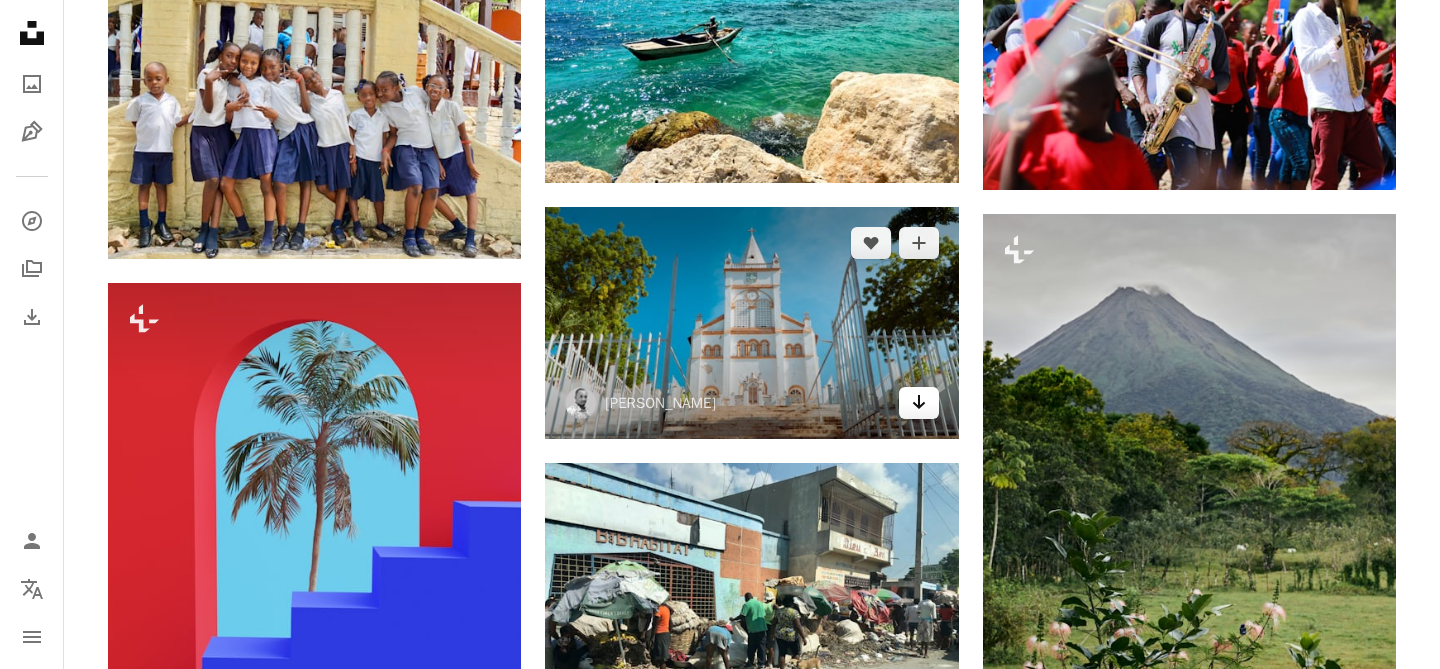 click 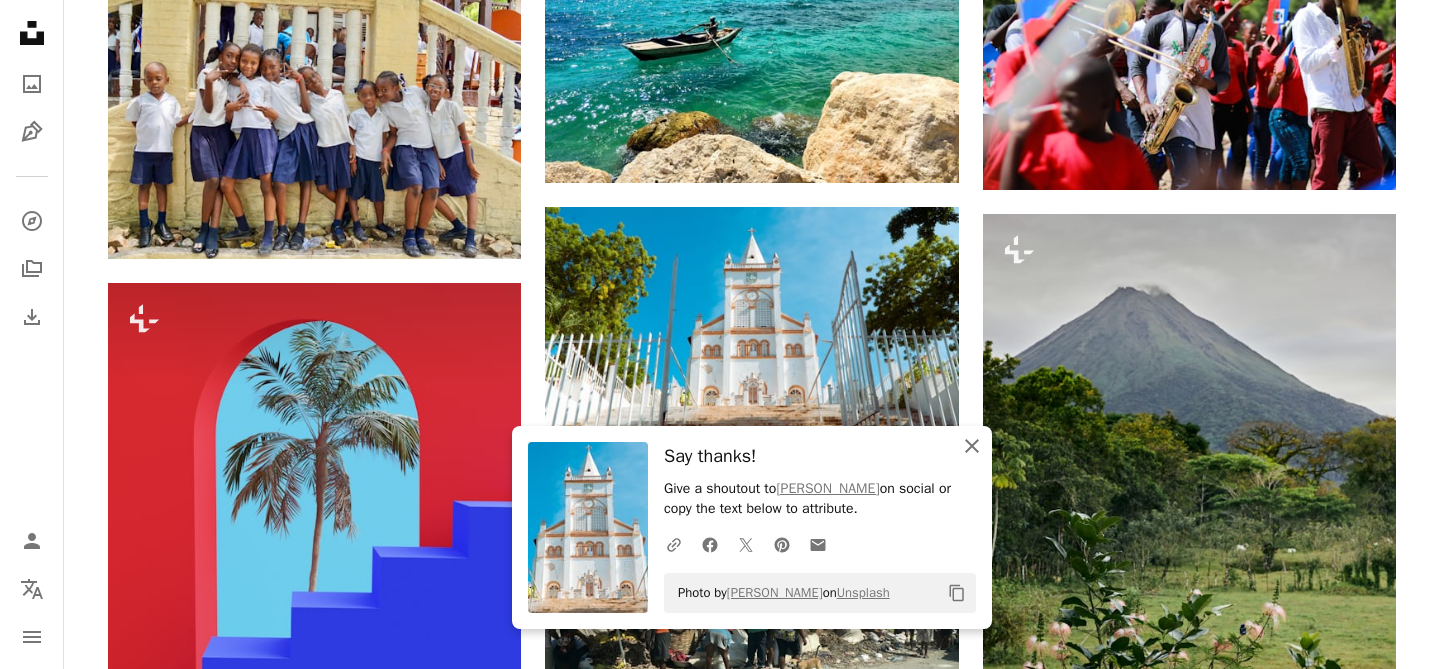 click on "An X shape" 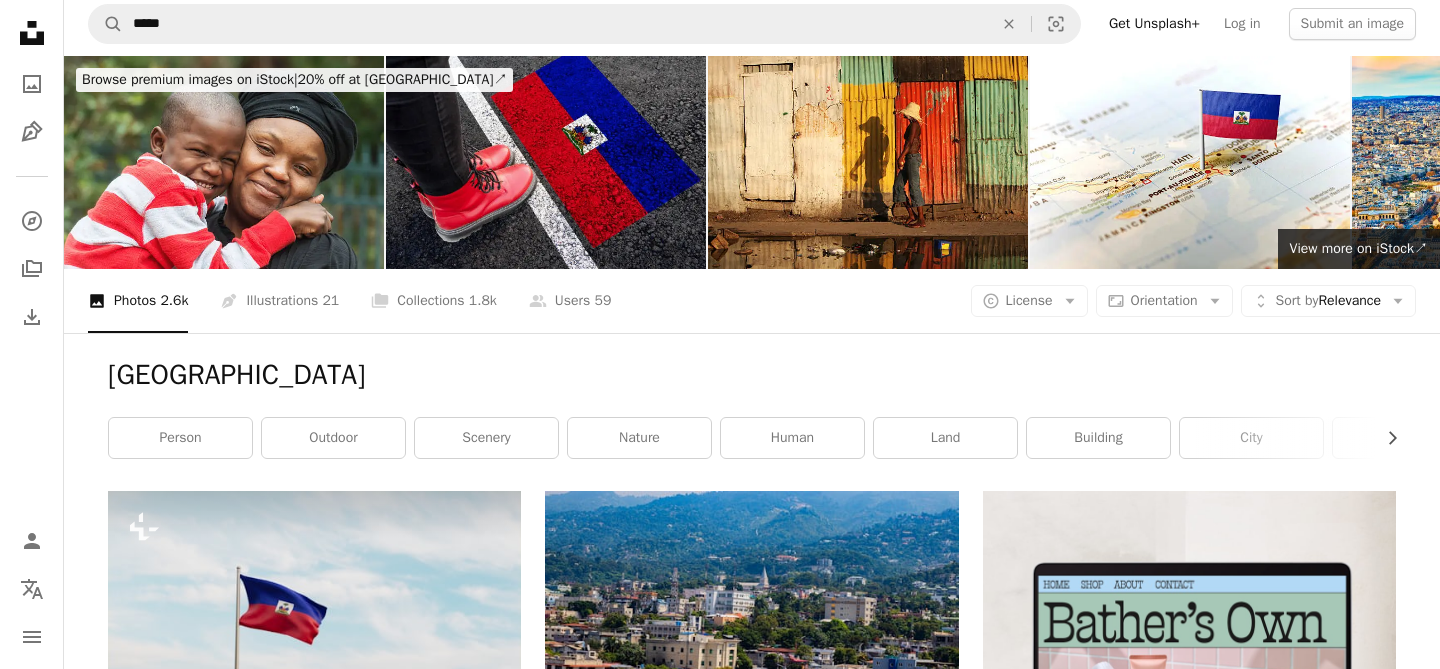 scroll, scrollTop: 0, scrollLeft: 0, axis: both 